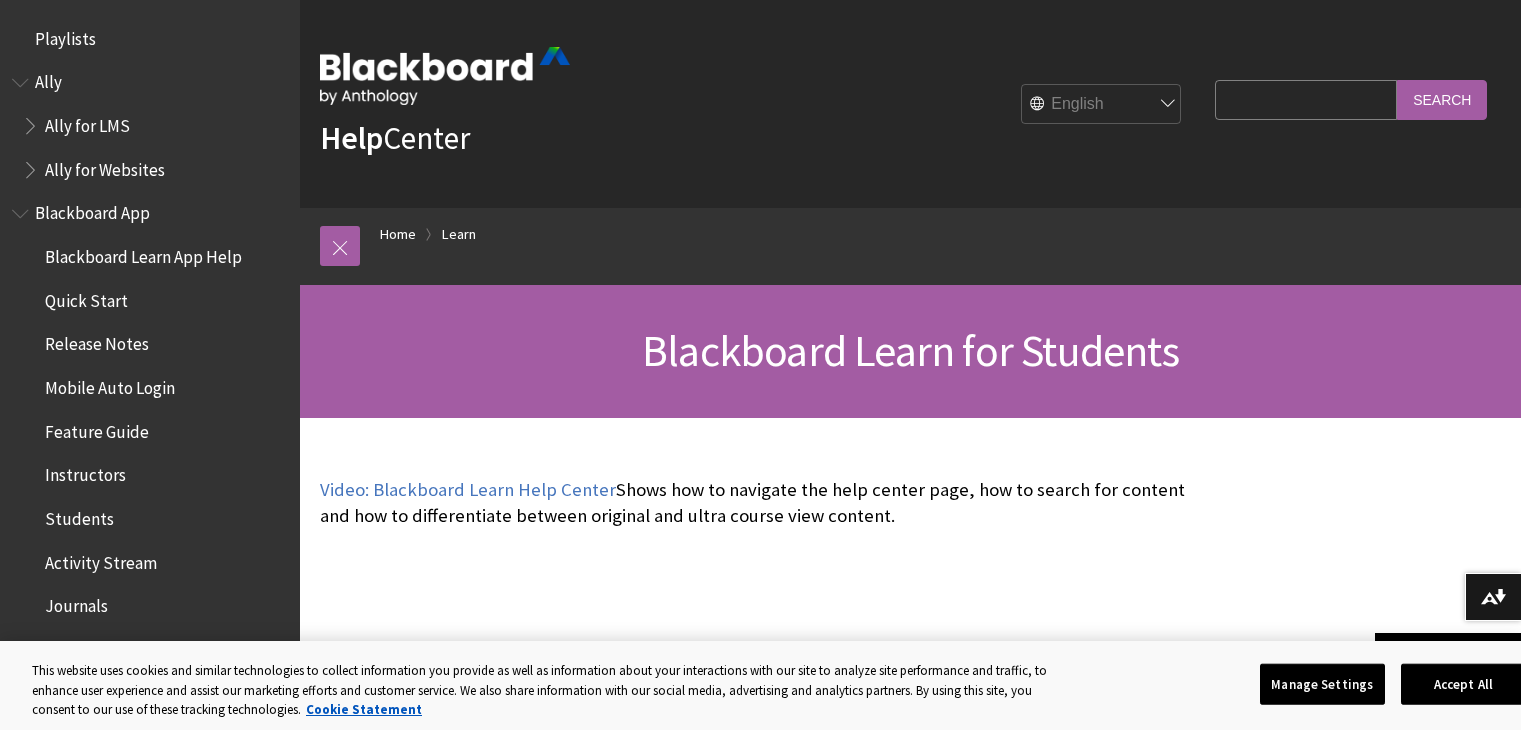 scroll, scrollTop: 235, scrollLeft: 0, axis: vertical 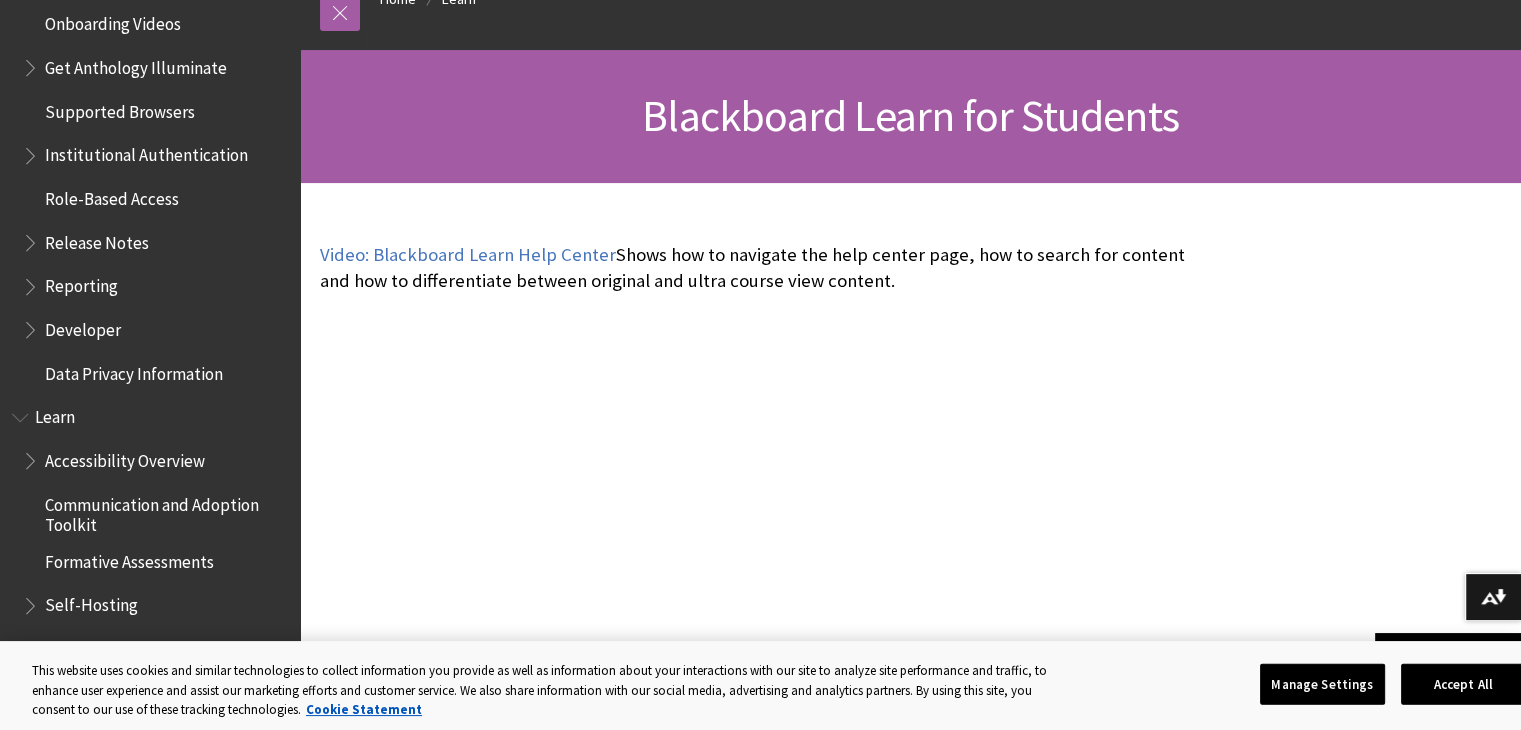 click on "Reporting" at bounding box center [81, 283] 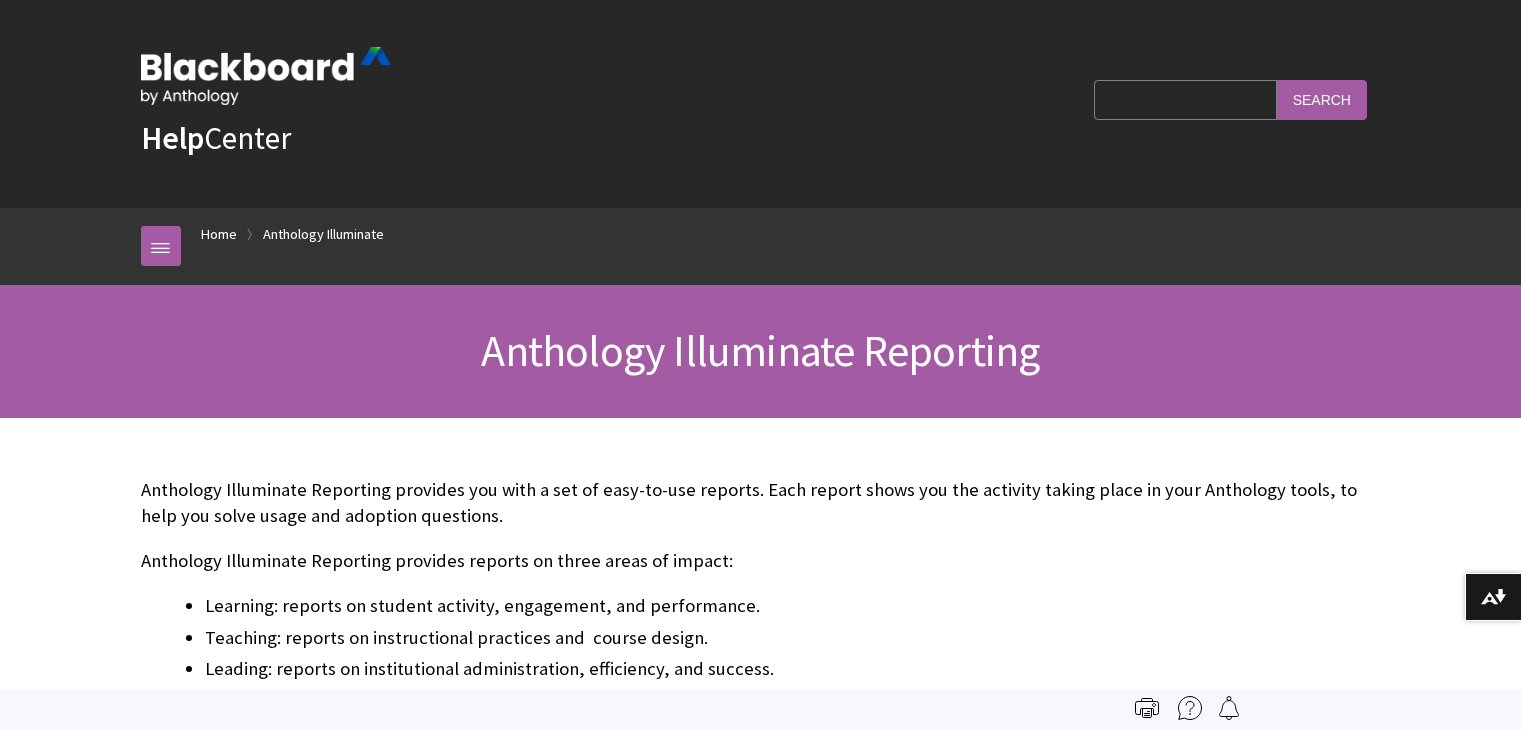 scroll, scrollTop: 0, scrollLeft: 0, axis: both 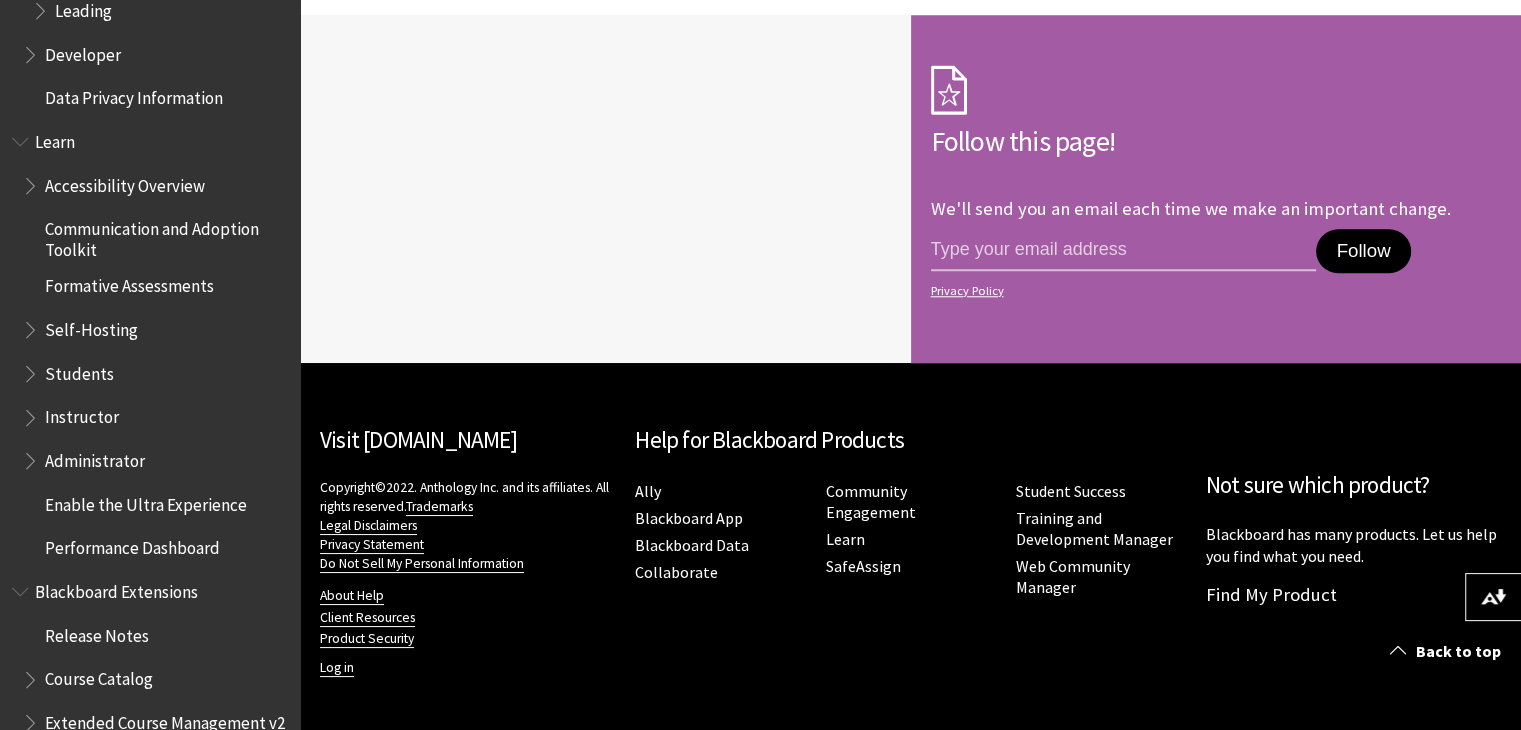click on "Students" at bounding box center [155, 374] 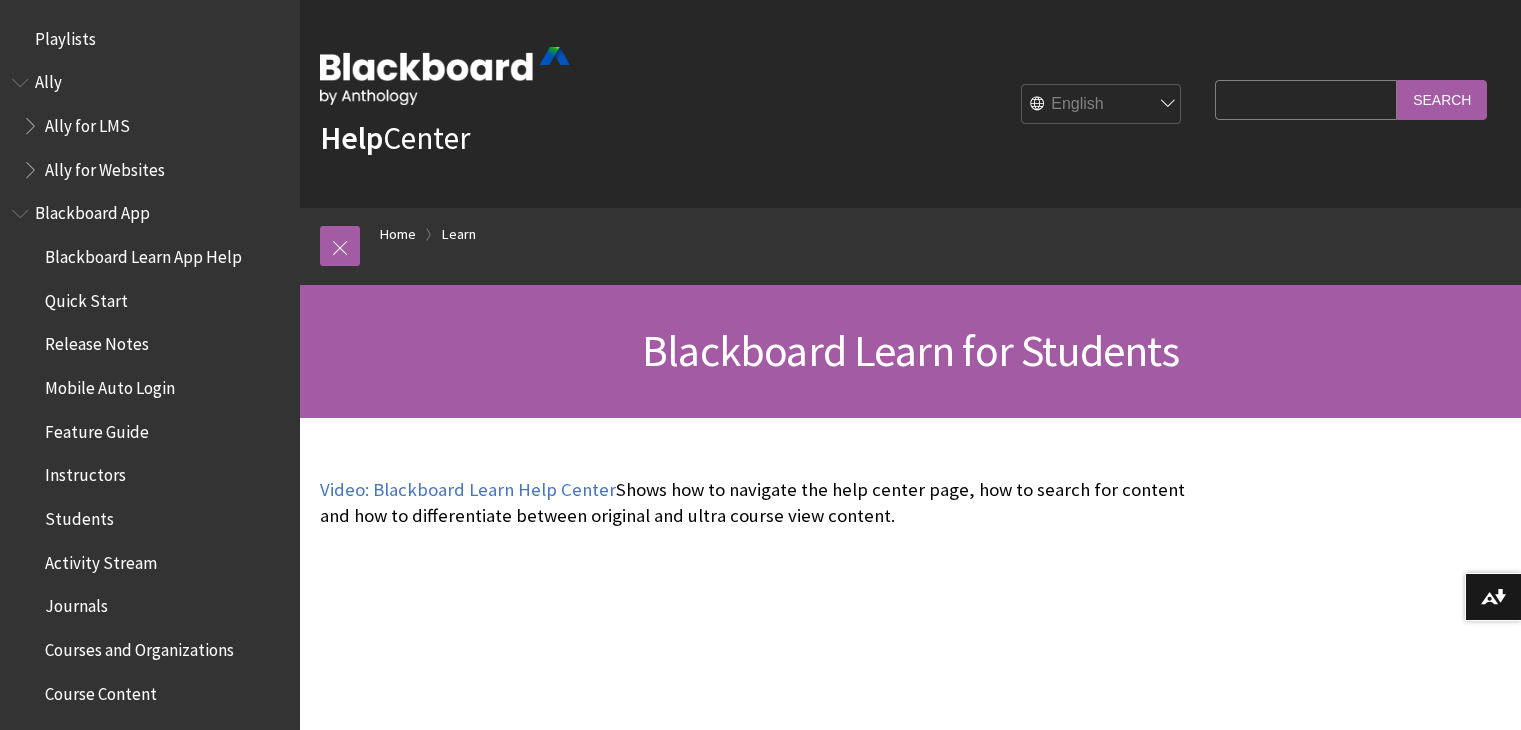 scroll, scrollTop: 0, scrollLeft: 0, axis: both 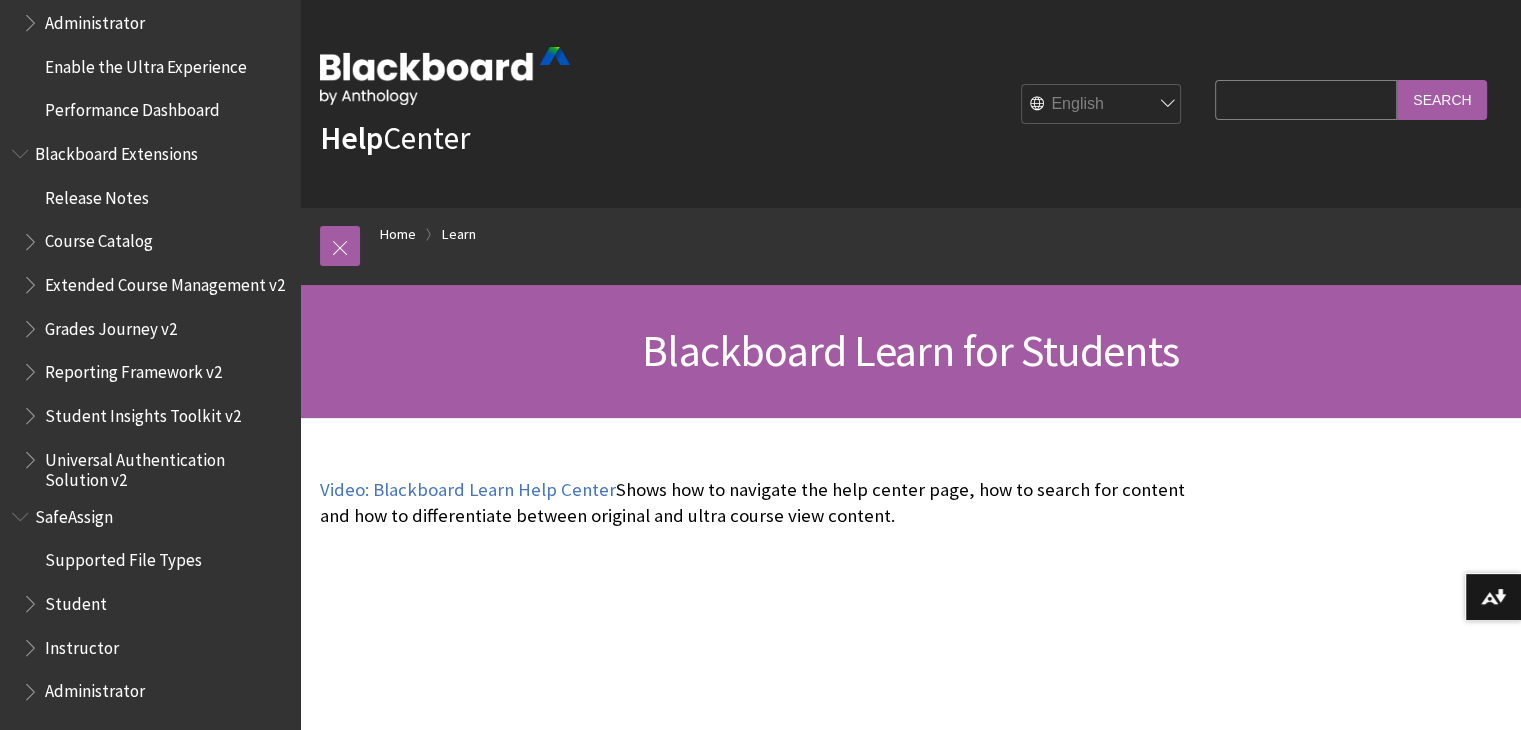 click on "Search Query" at bounding box center [1306, 99] 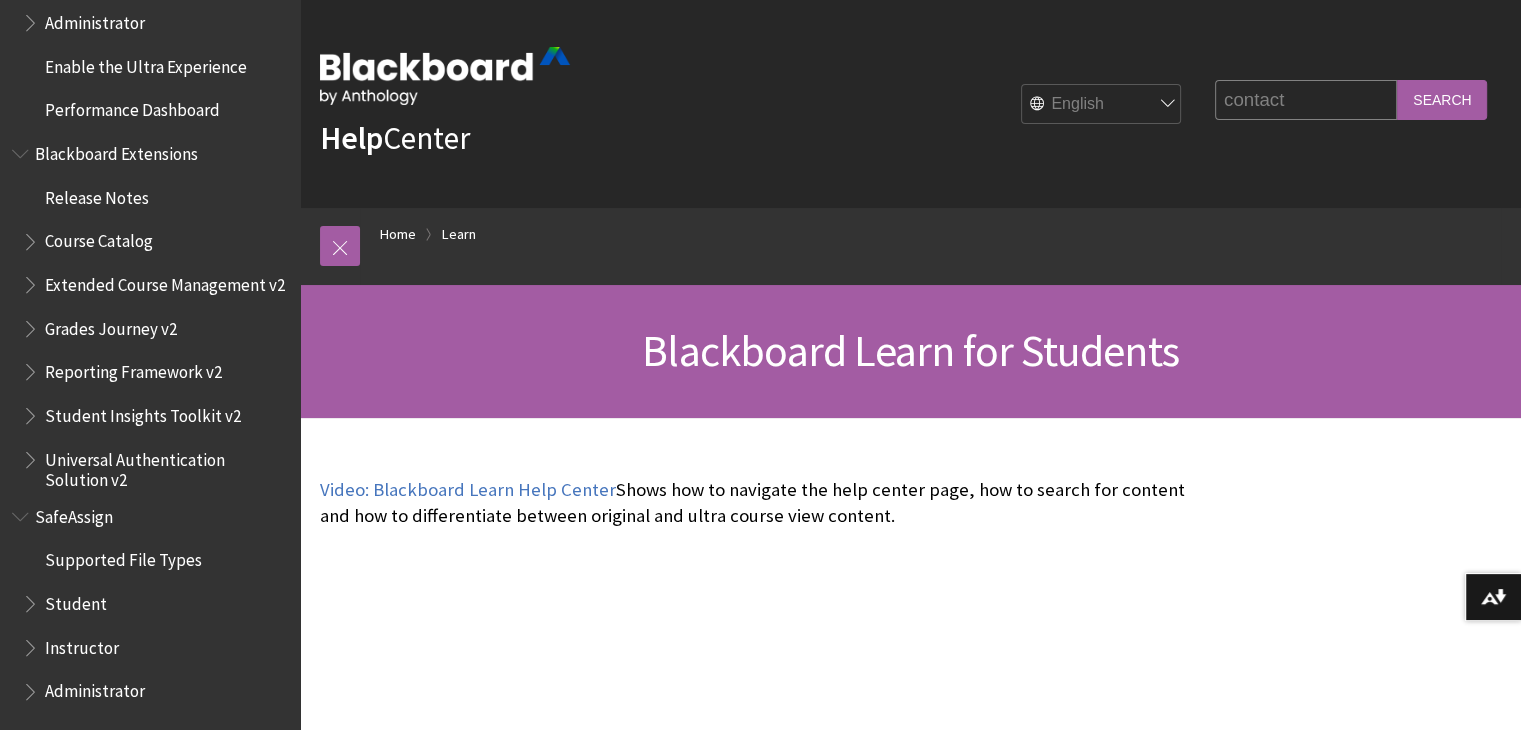 type on "contact" 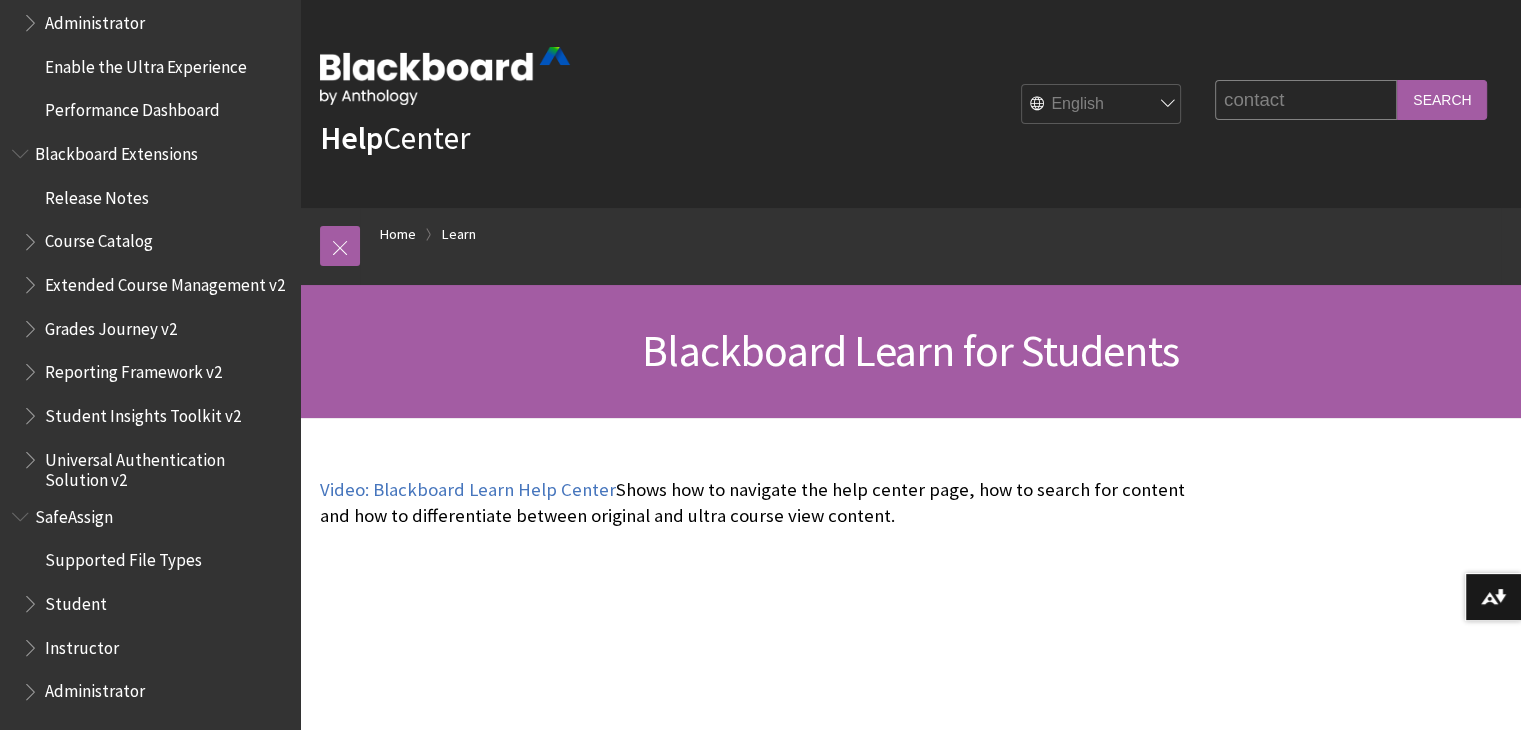 click on "Search" at bounding box center [1442, 99] 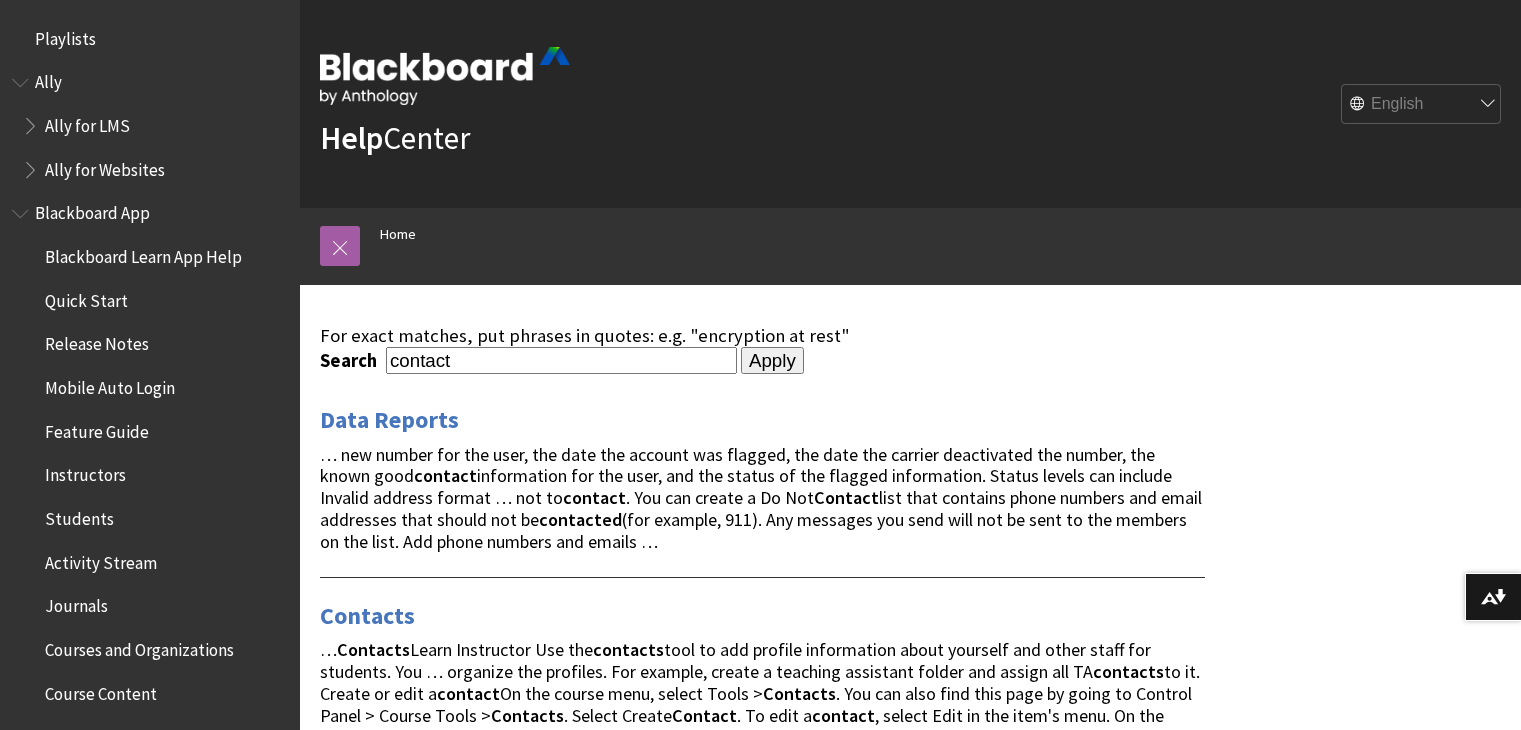 scroll, scrollTop: 0, scrollLeft: 0, axis: both 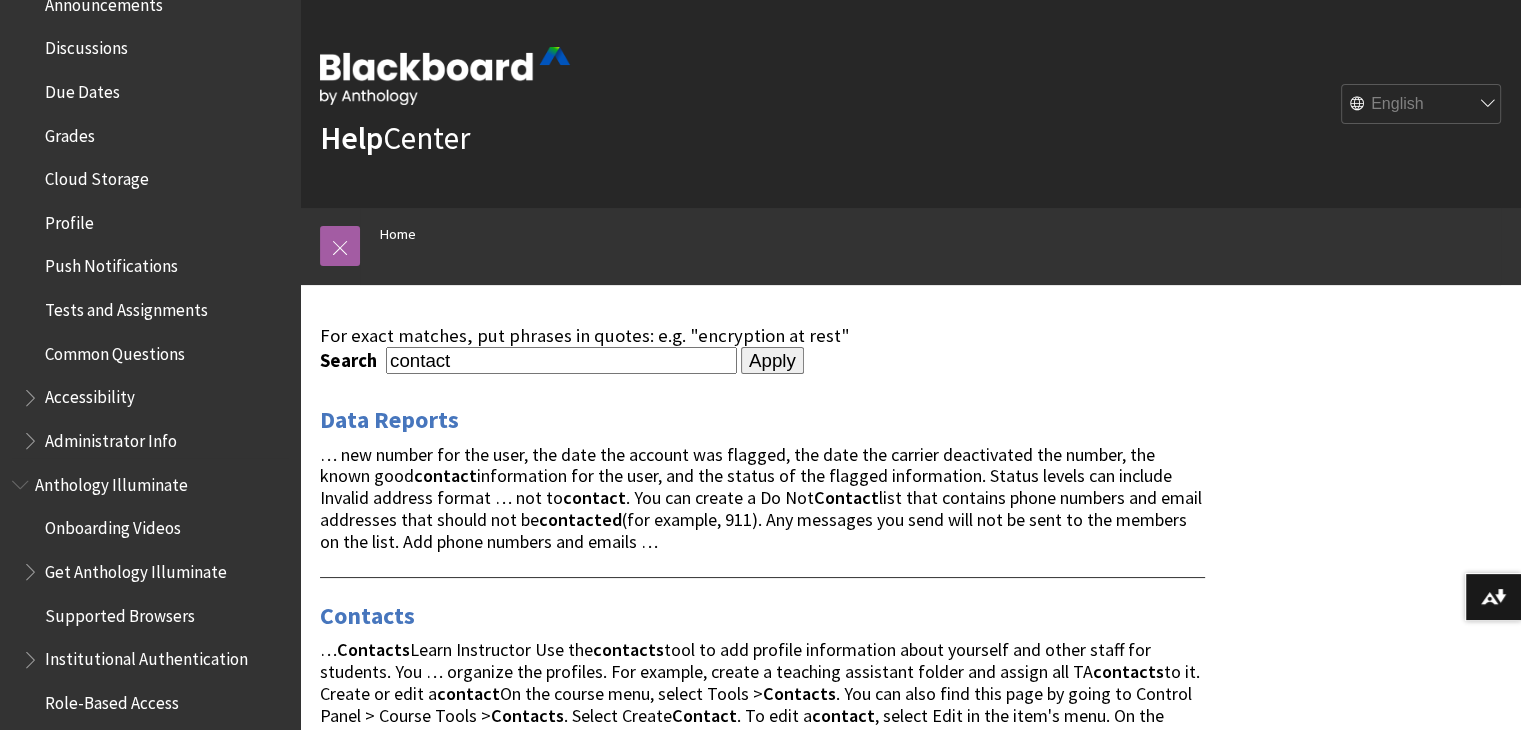 click on "Accessibility" at bounding box center (90, 394) 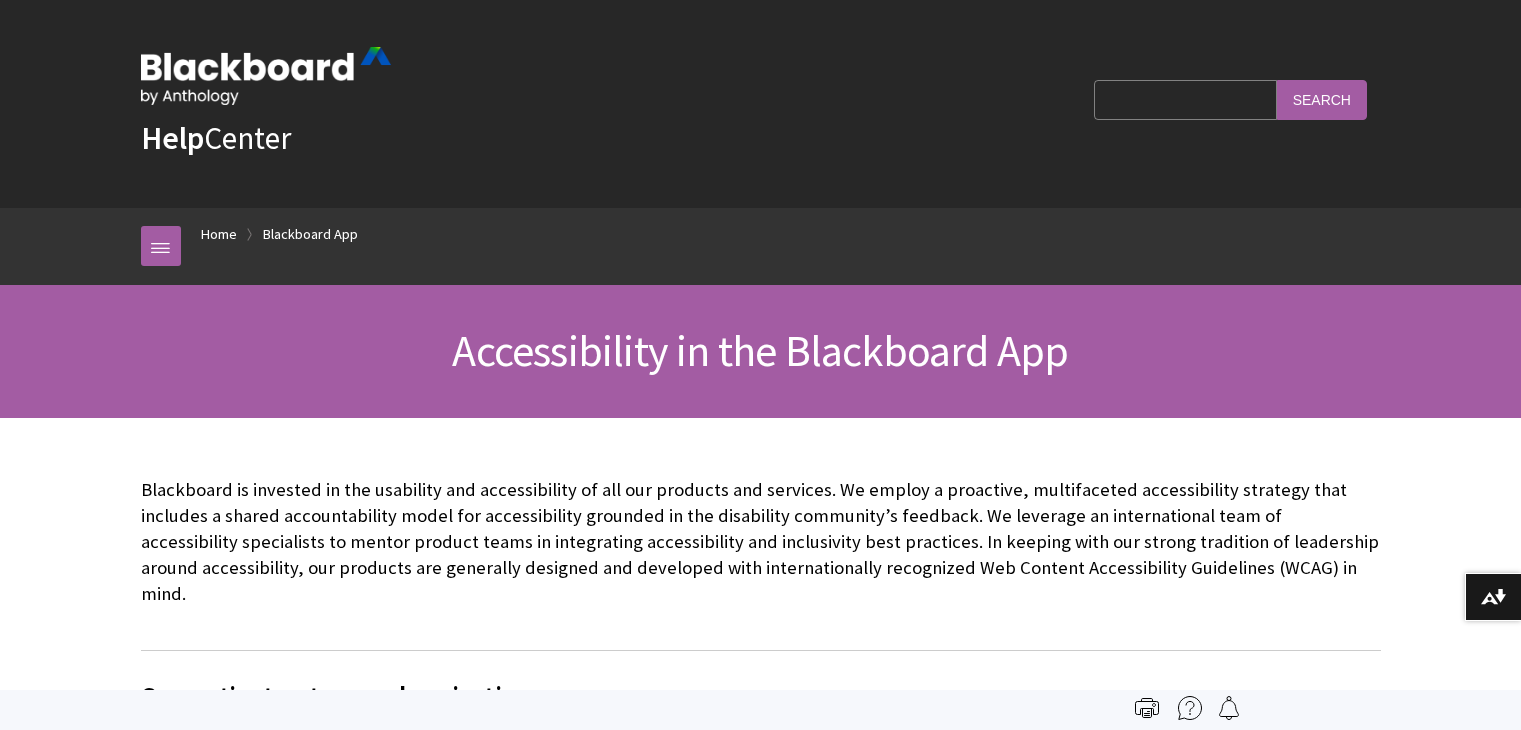 scroll, scrollTop: 0, scrollLeft: 0, axis: both 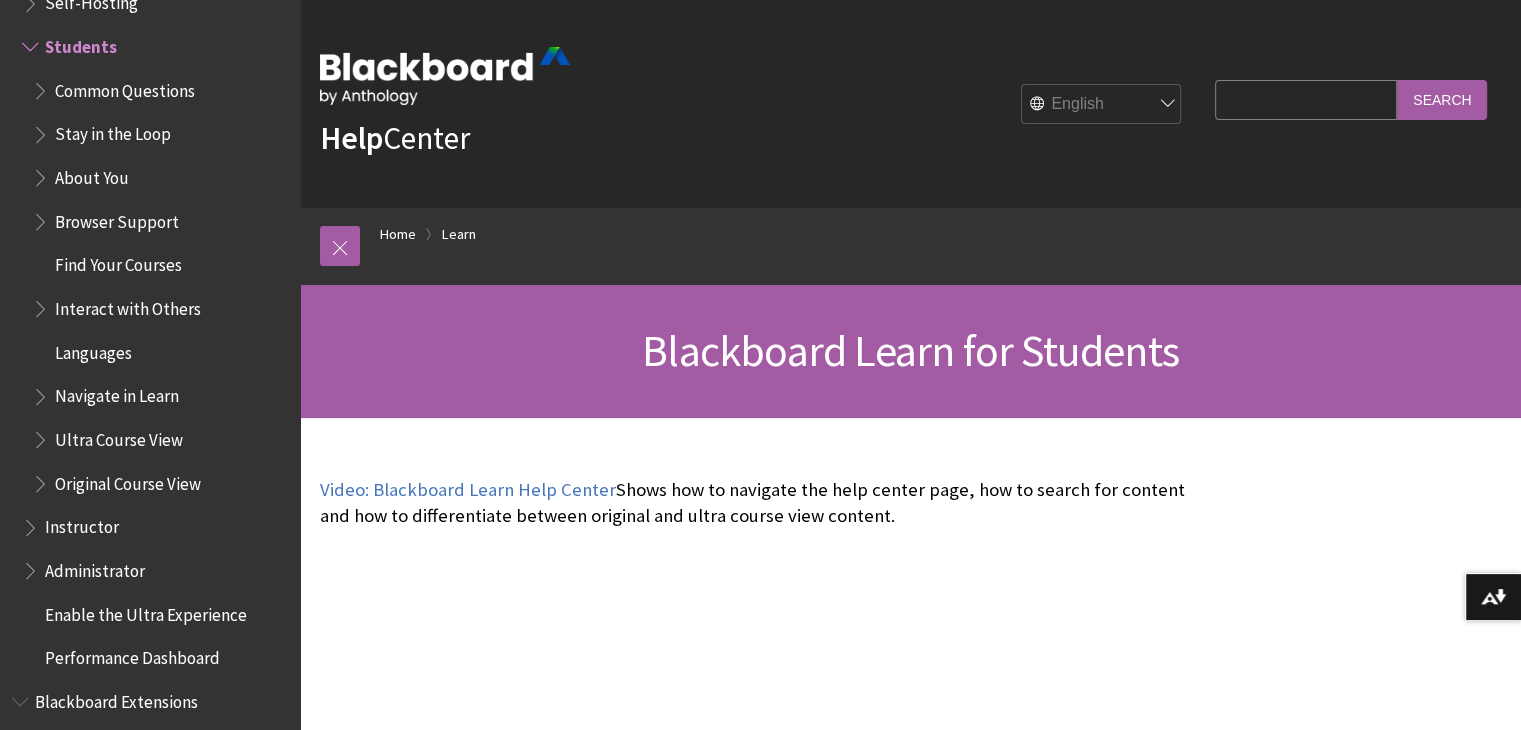 click on "Search Query" at bounding box center [1306, 99] 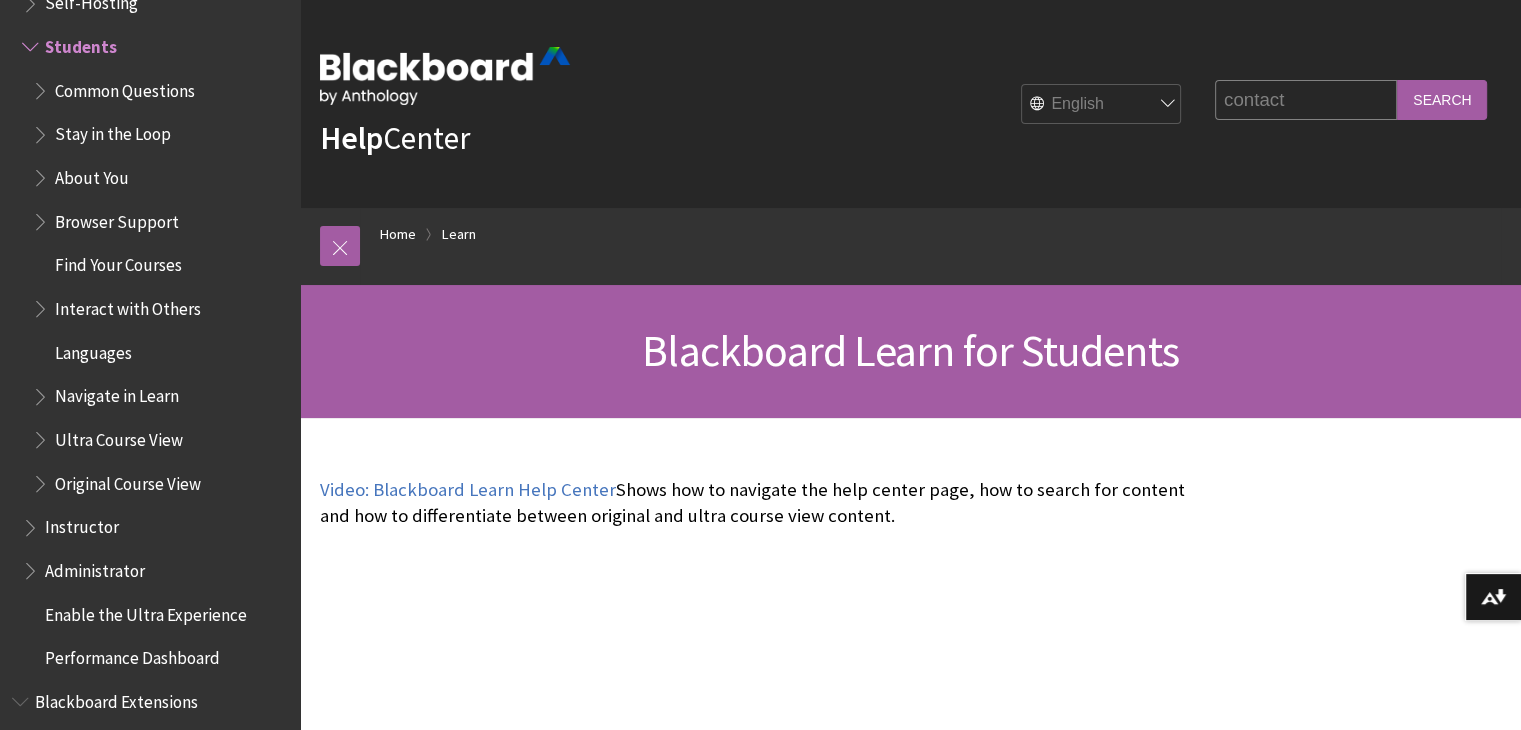 scroll, scrollTop: 0, scrollLeft: 0, axis: both 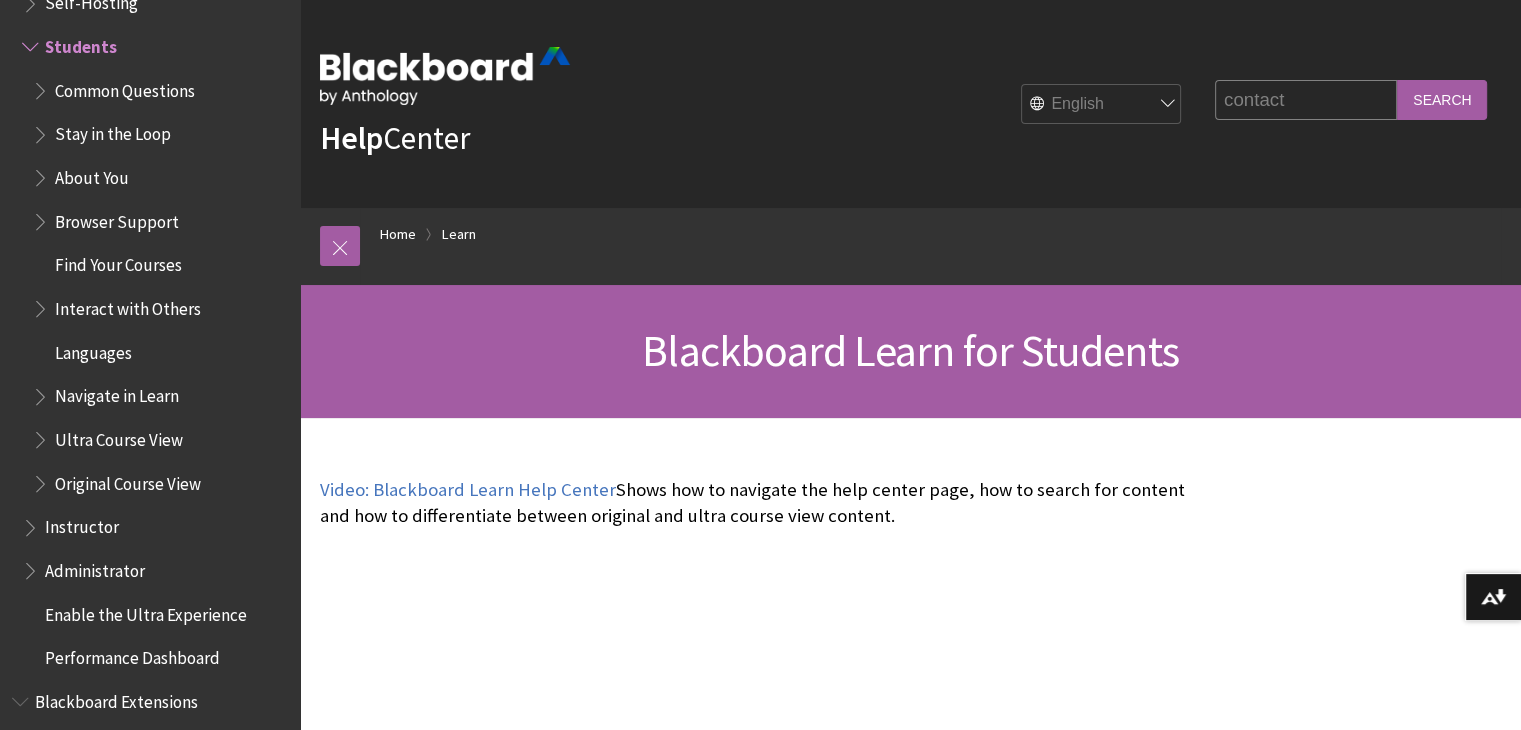 click on "Search" at bounding box center [1442, 99] 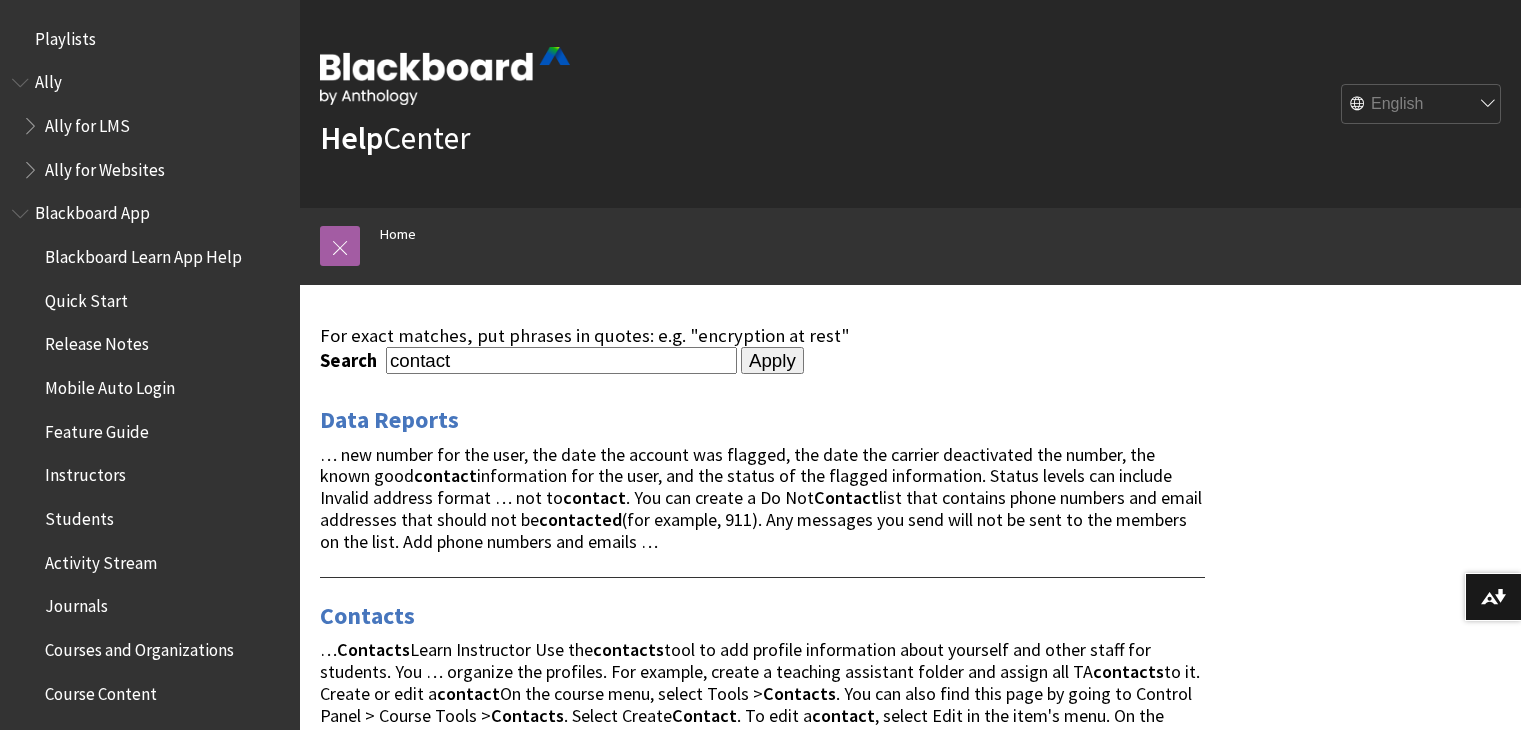 scroll, scrollTop: 0, scrollLeft: 0, axis: both 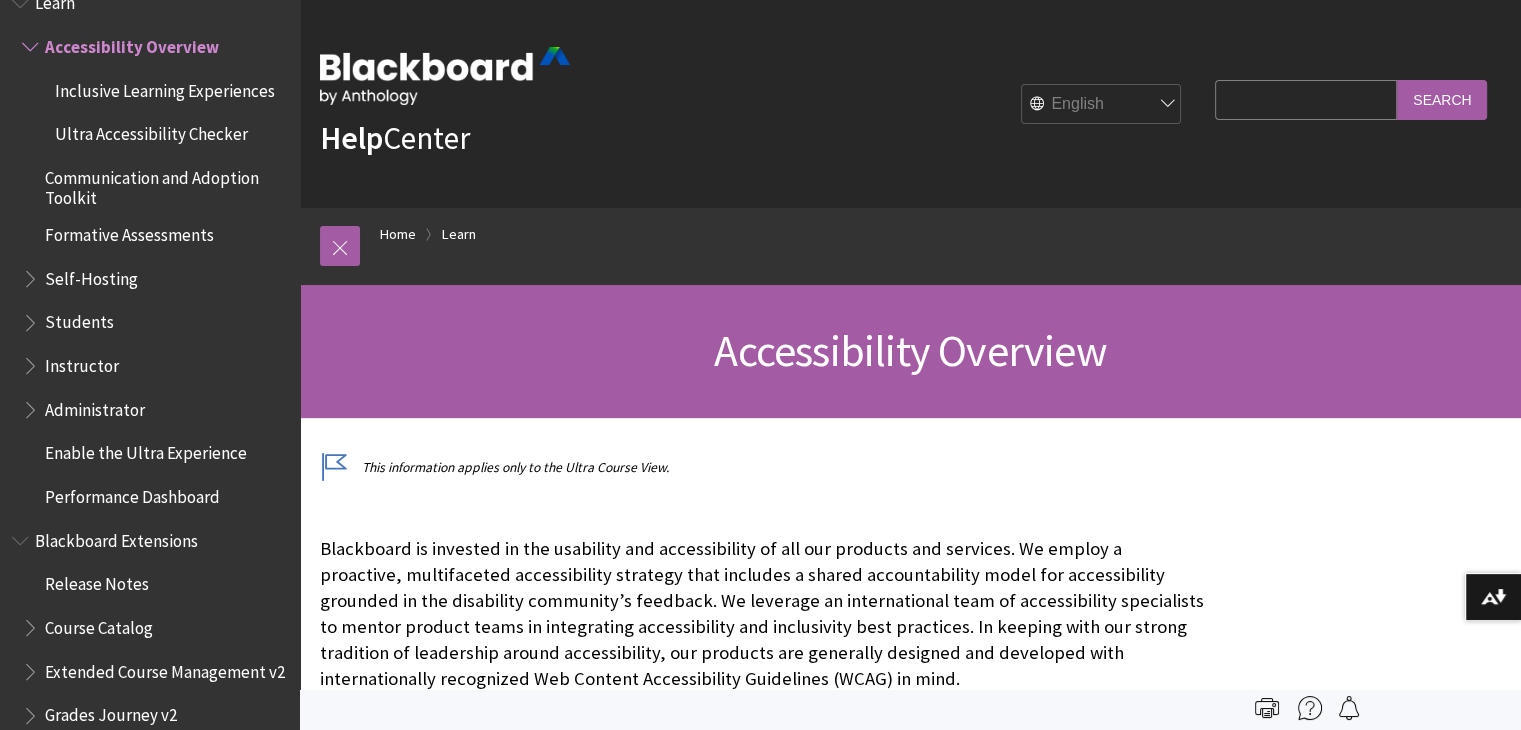 click on "Students" at bounding box center (155, 323) 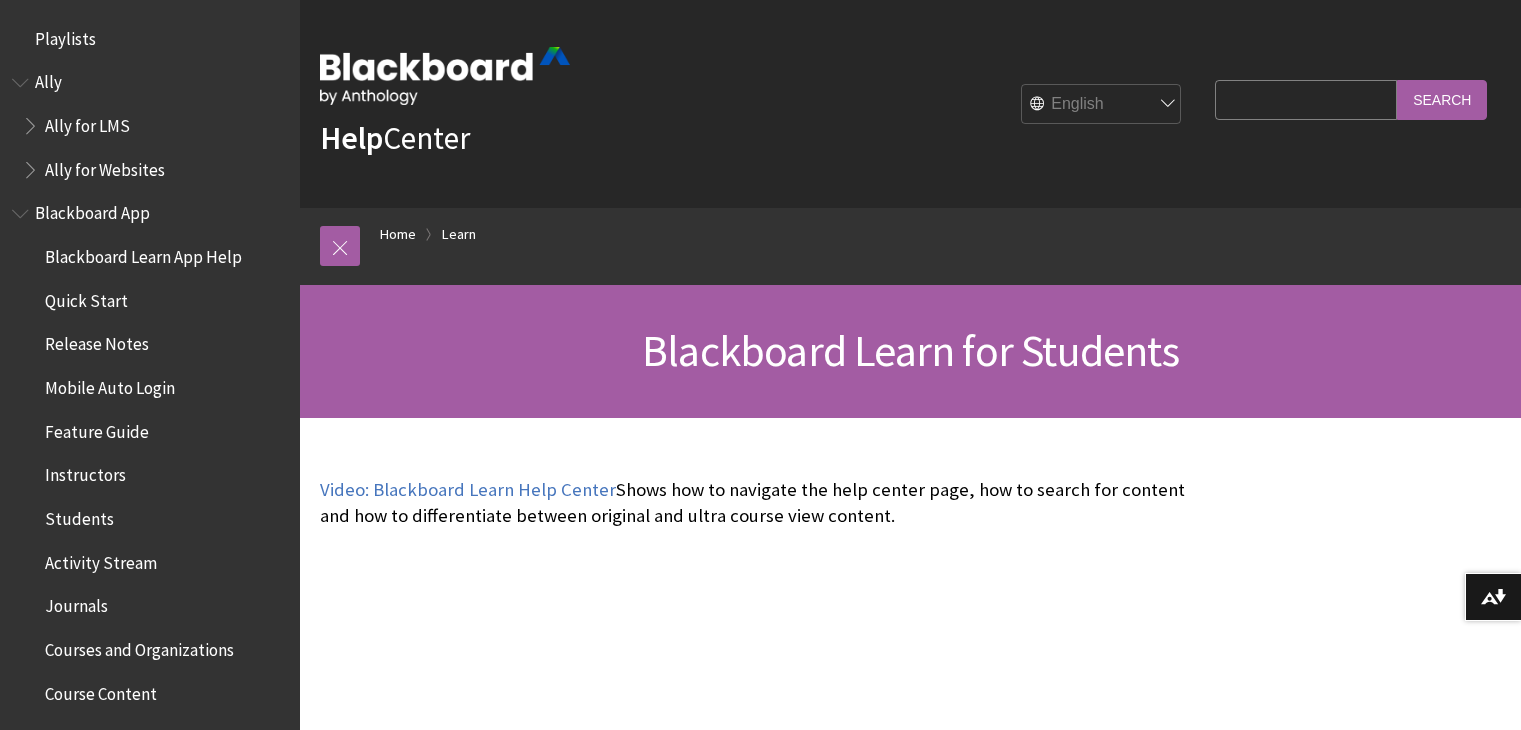 scroll, scrollTop: 0, scrollLeft: 0, axis: both 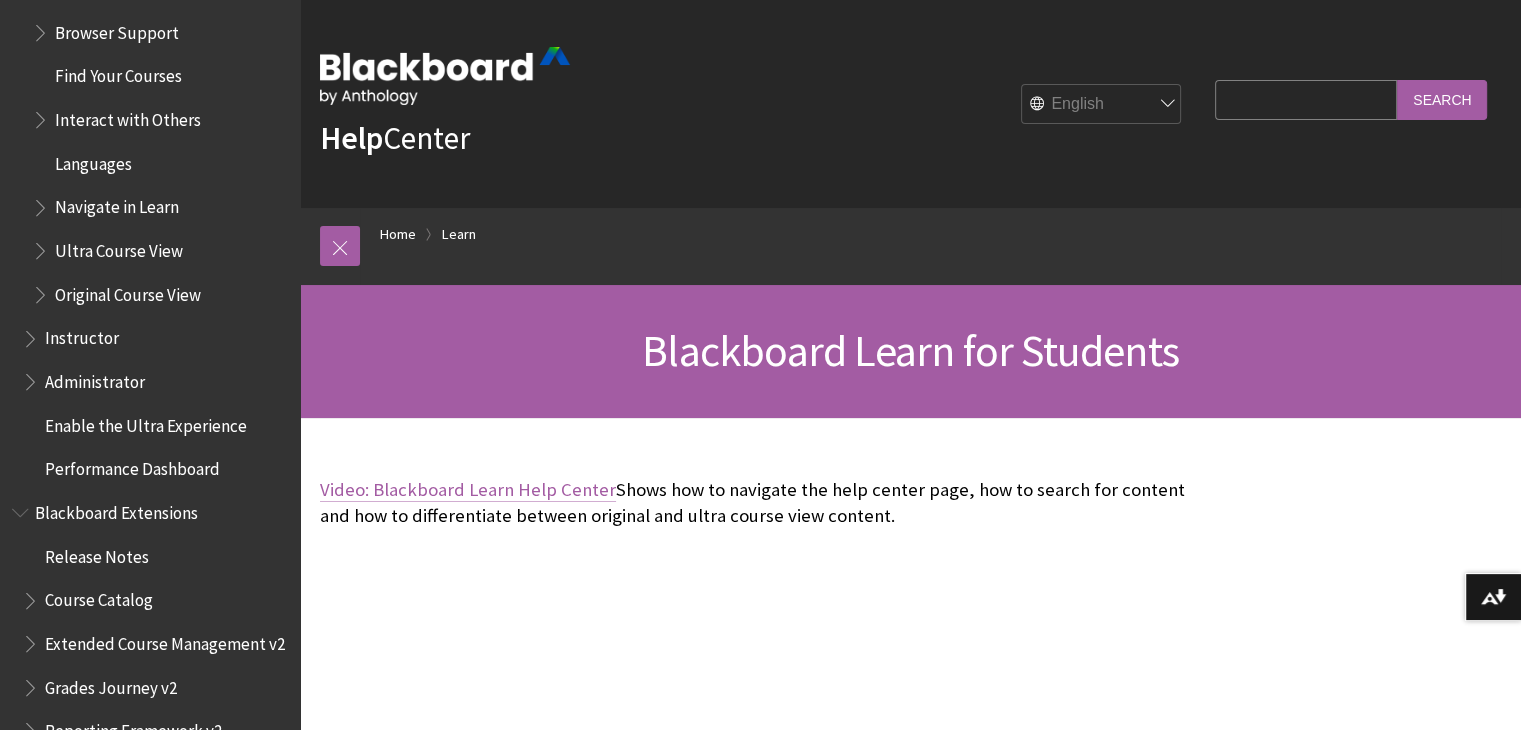 click on "Video: Blackboard Learn Help Center" at bounding box center (468, 490) 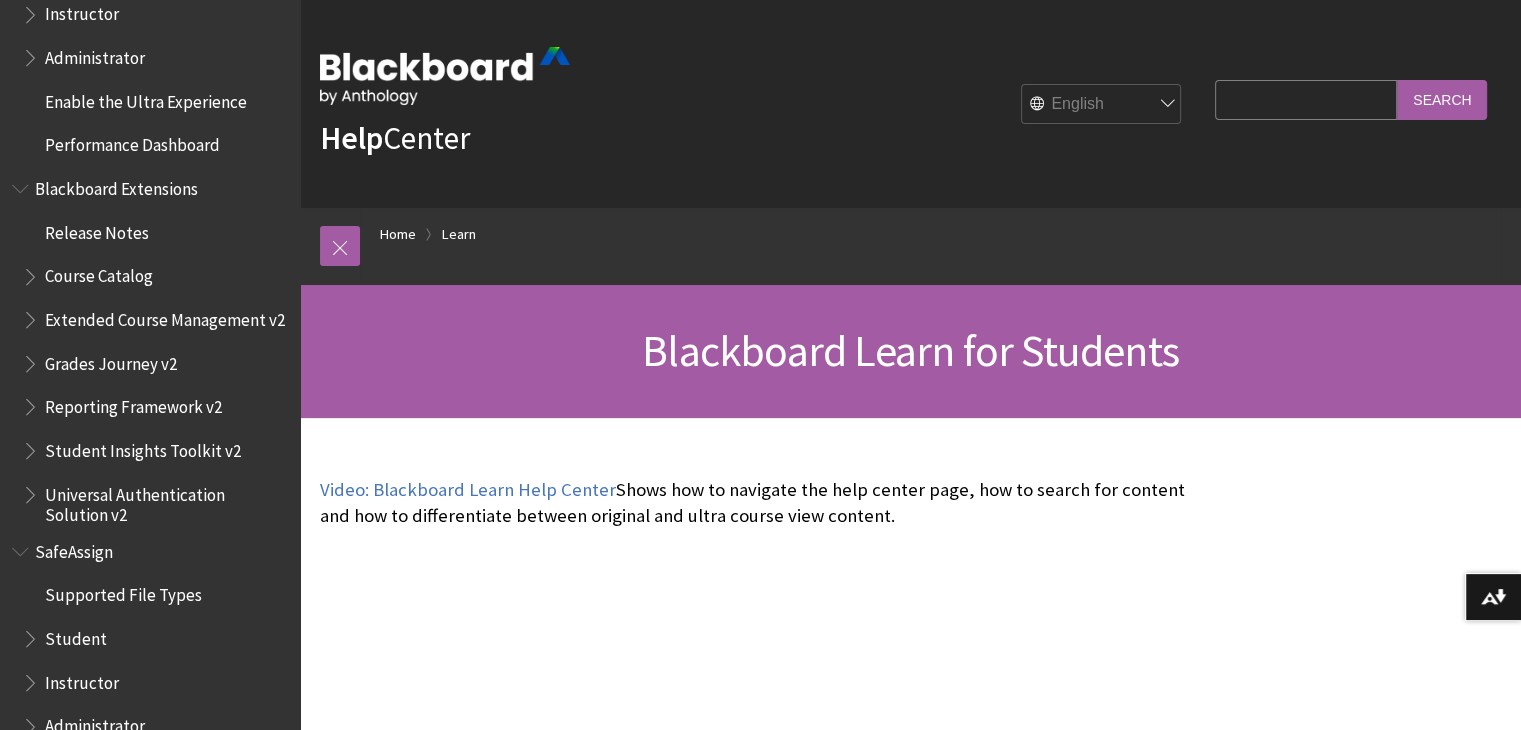scroll, scrollTop: 2488, scrollLeft: 0, axis: vertical 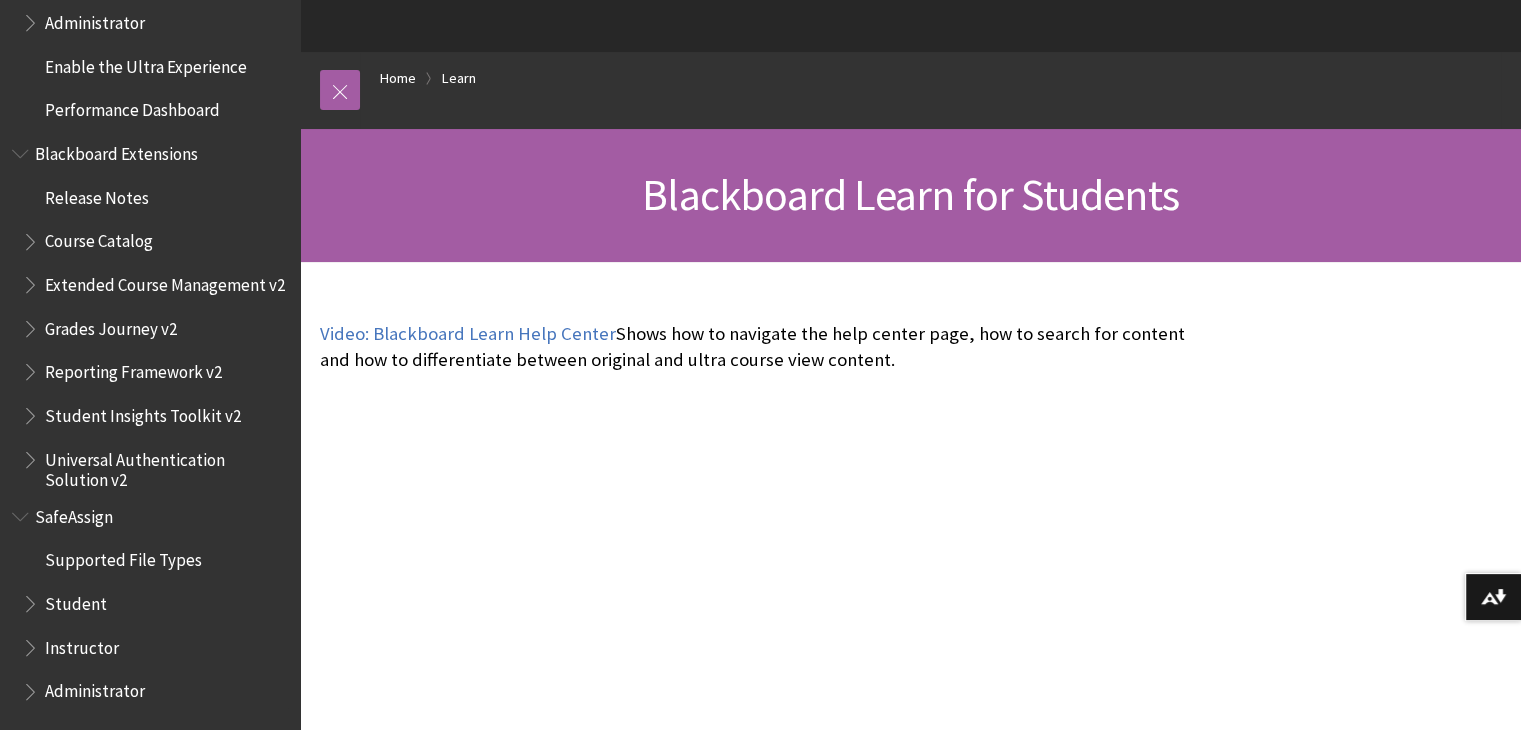 click on "Student" at bounding box center (76, 600) 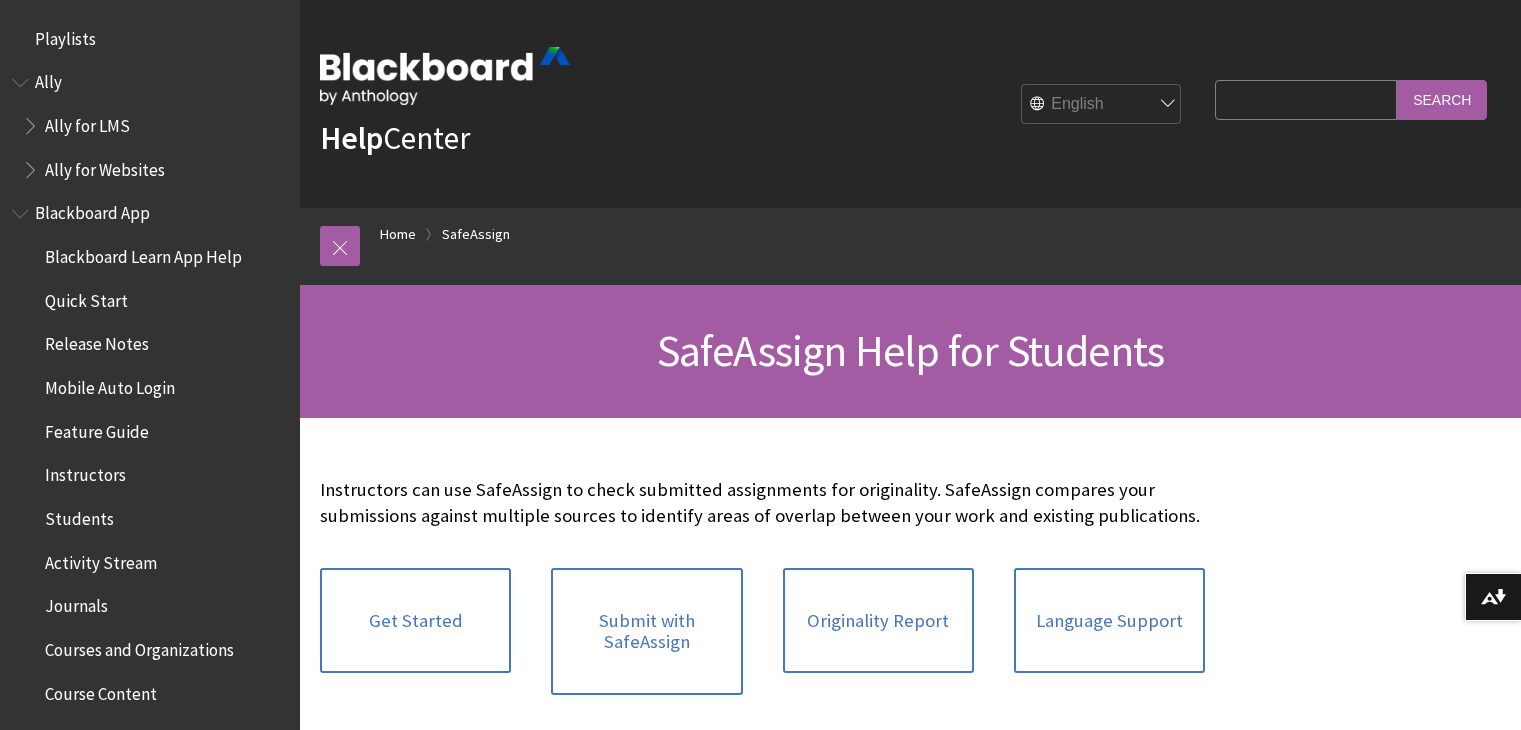 scroll, scrollTop: 0, scrollLeft: 0, axis: both 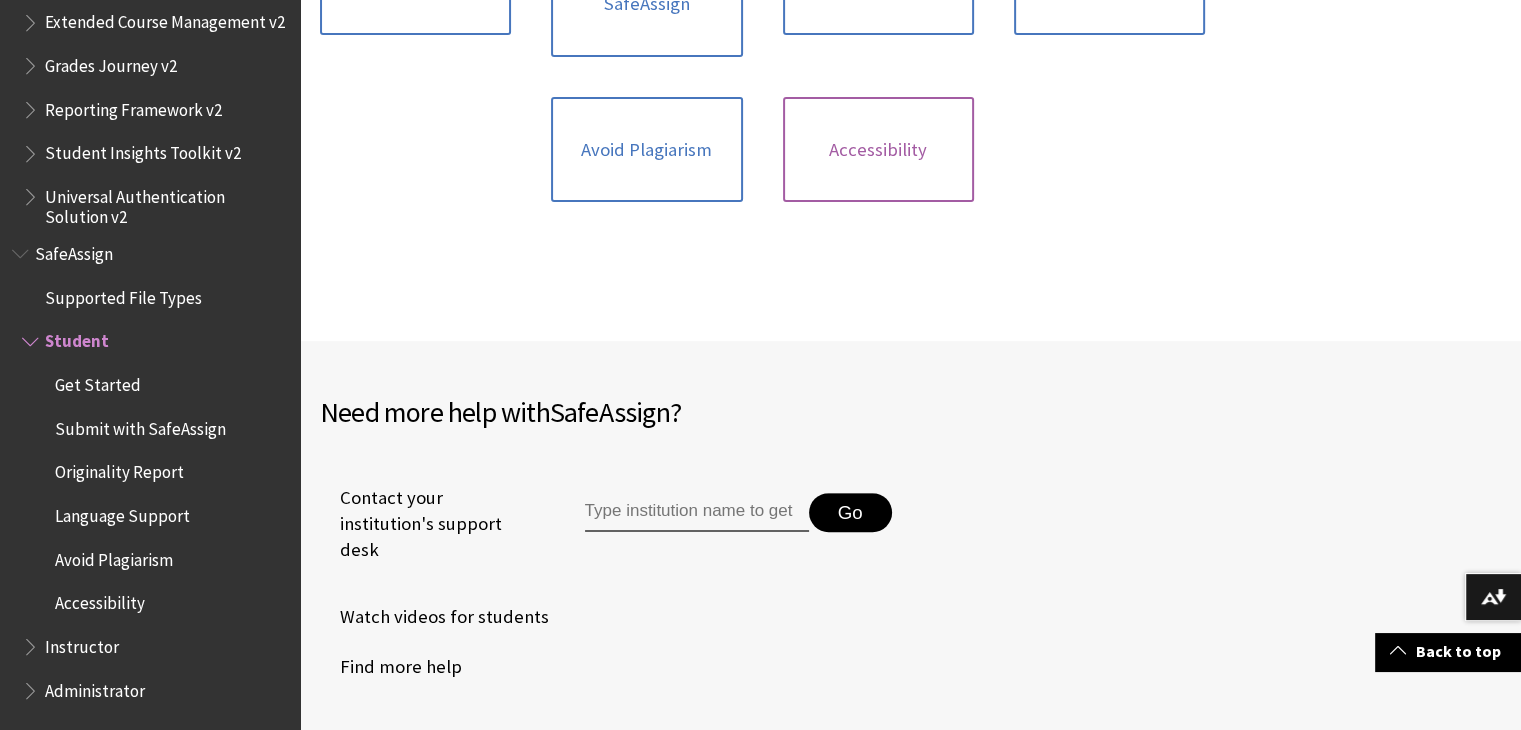 click on "Accessibility" at bounding box center (878, 150) 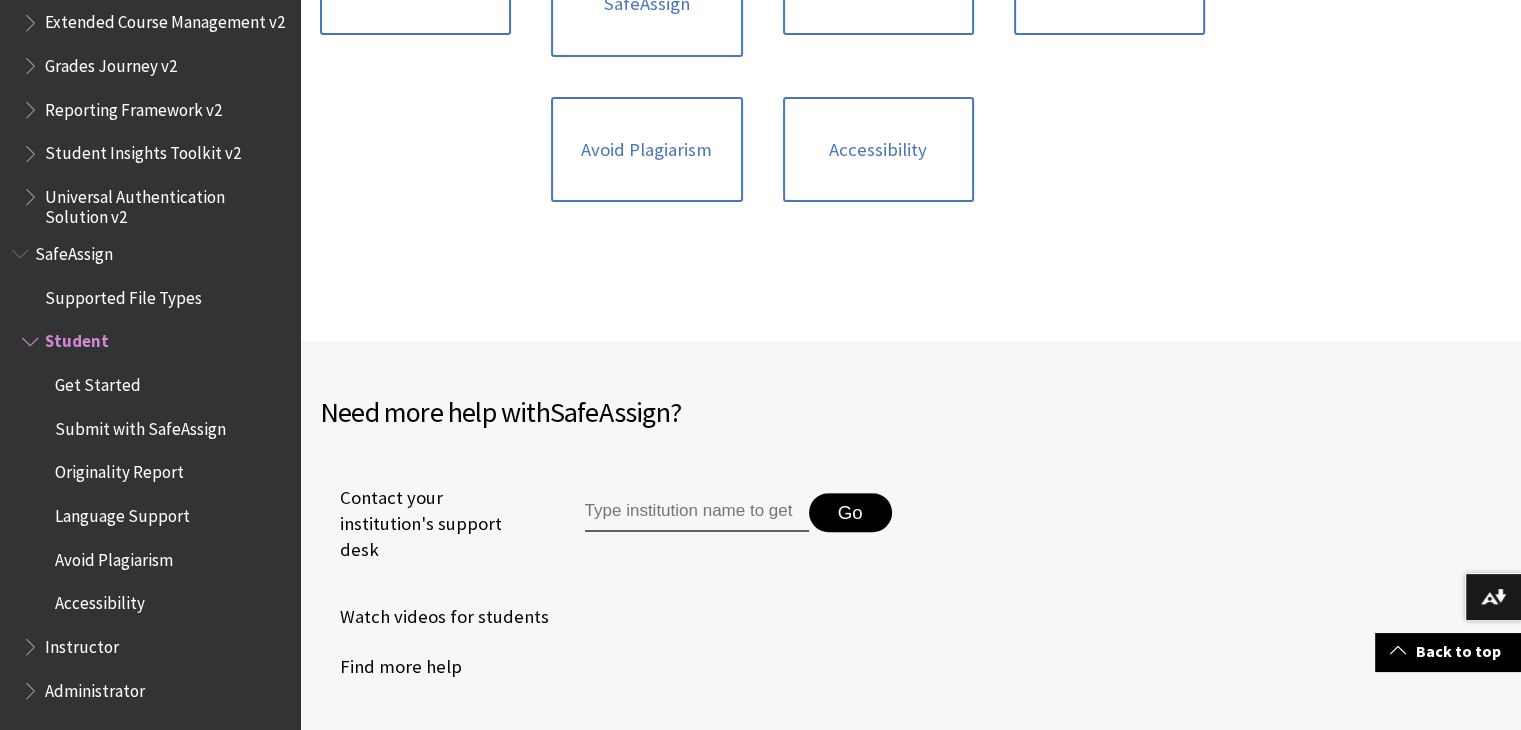 click on "Find more help" at bounding box center [391, 667] 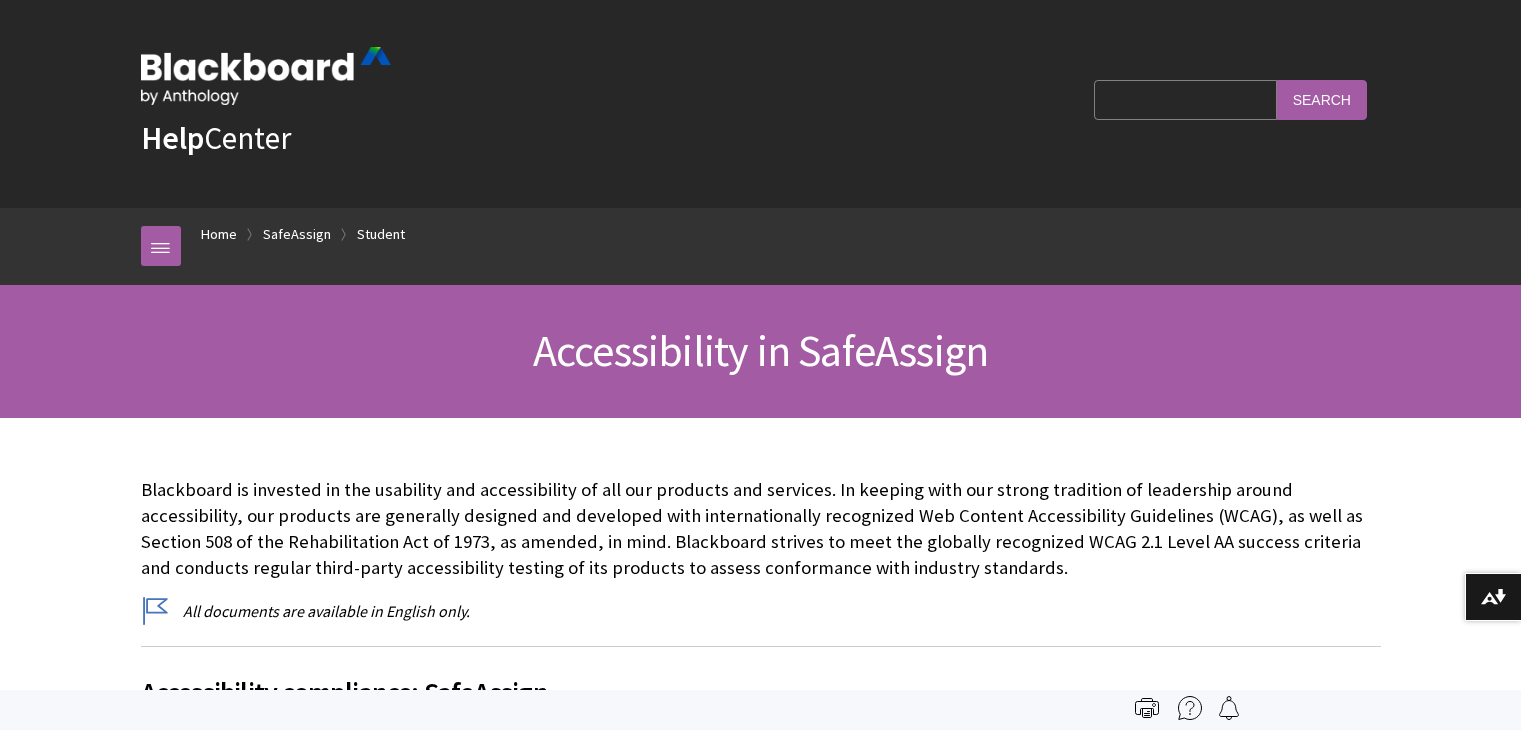 scroll, scrollTop: 0, scrollLeft: 0, axis: both 